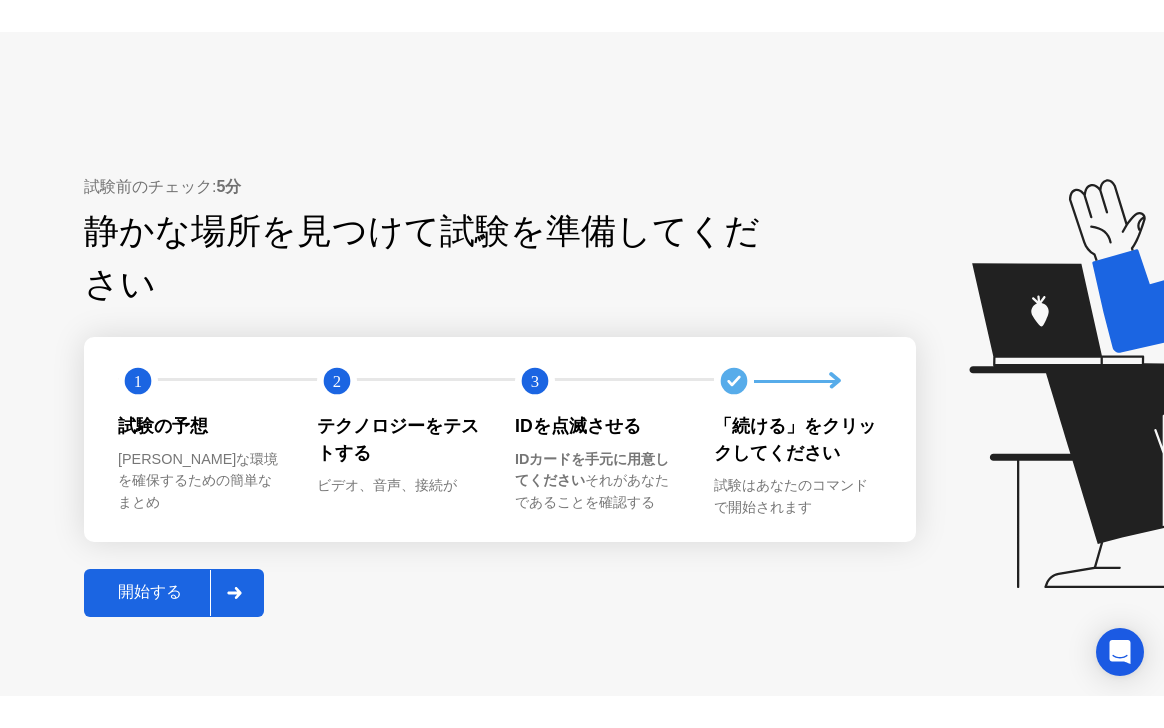 scroll, scrollTop: 0, scrollLeft: 0, axis: both 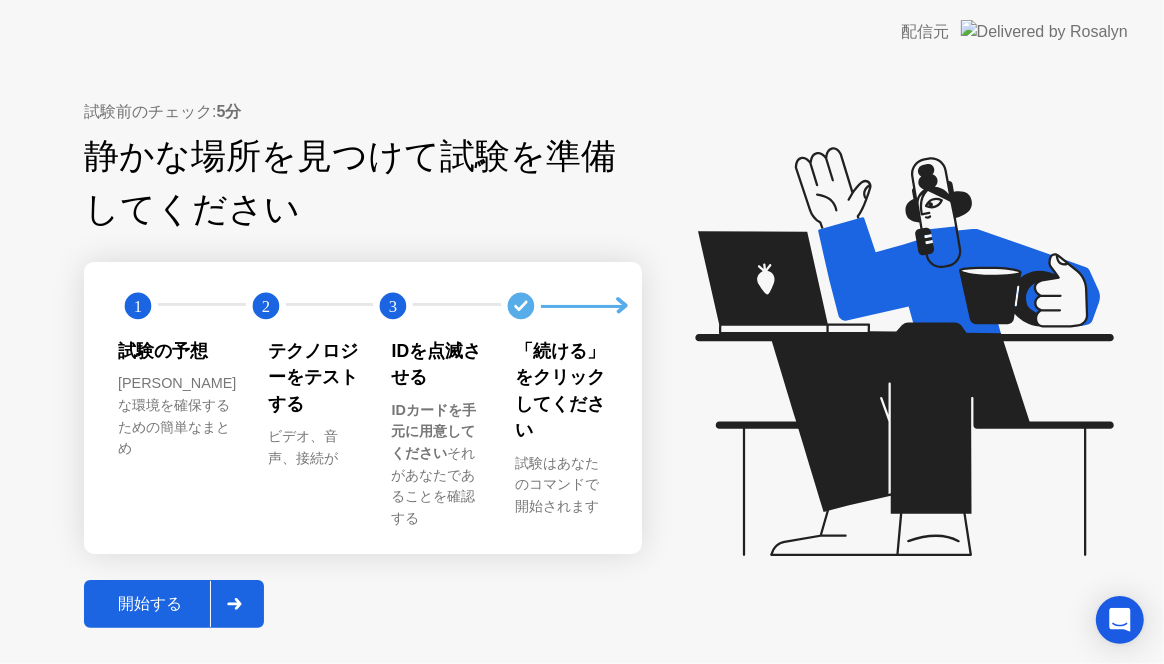 click on "開始する" 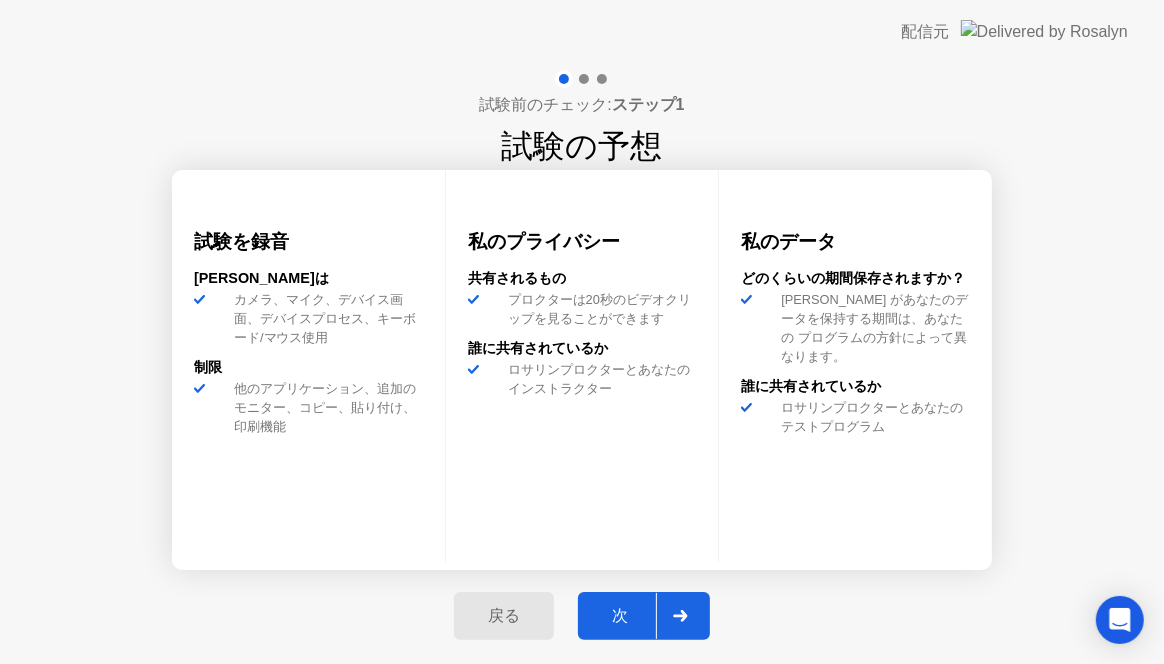 click on "次" 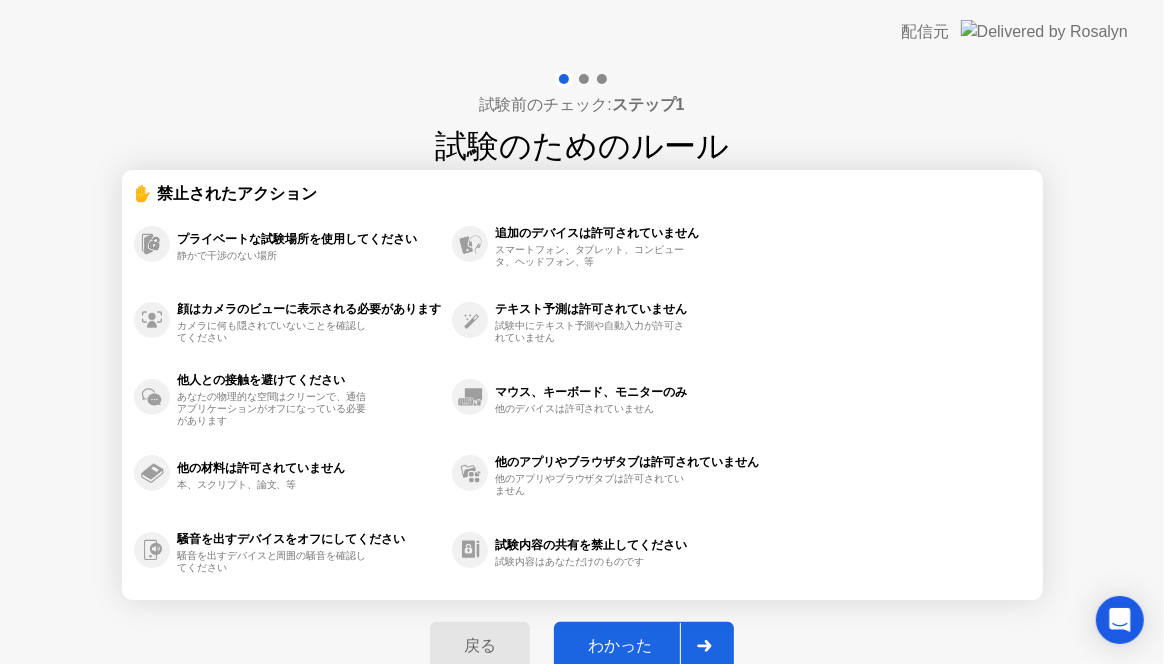 click on "わかった" 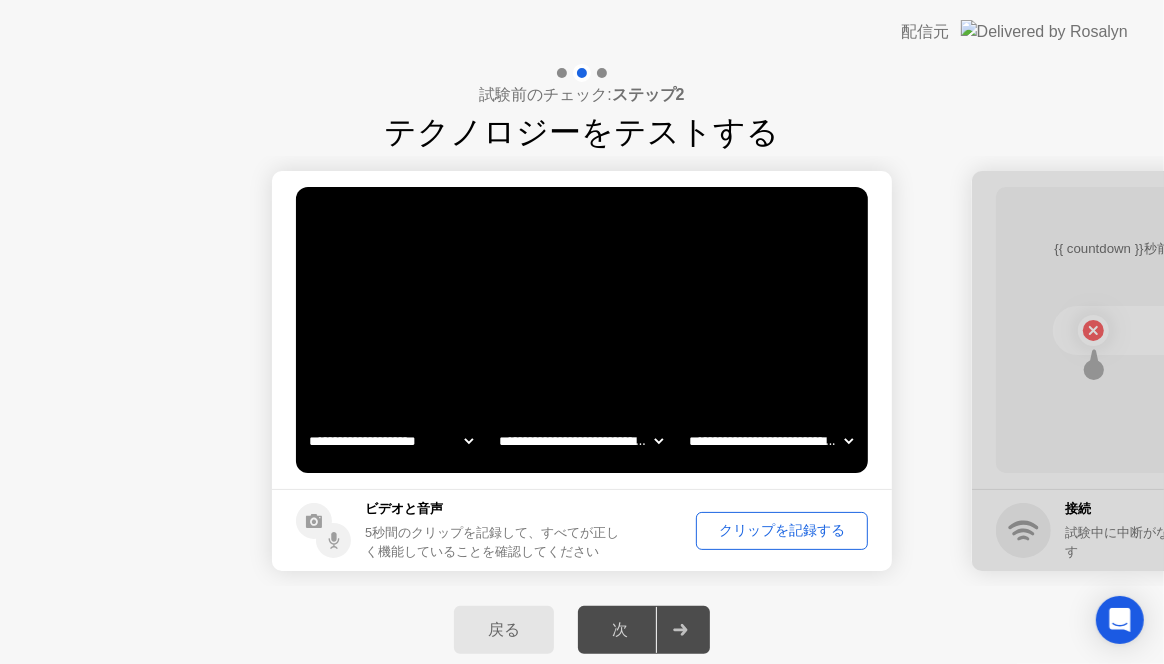 click on "クリップを記録する" 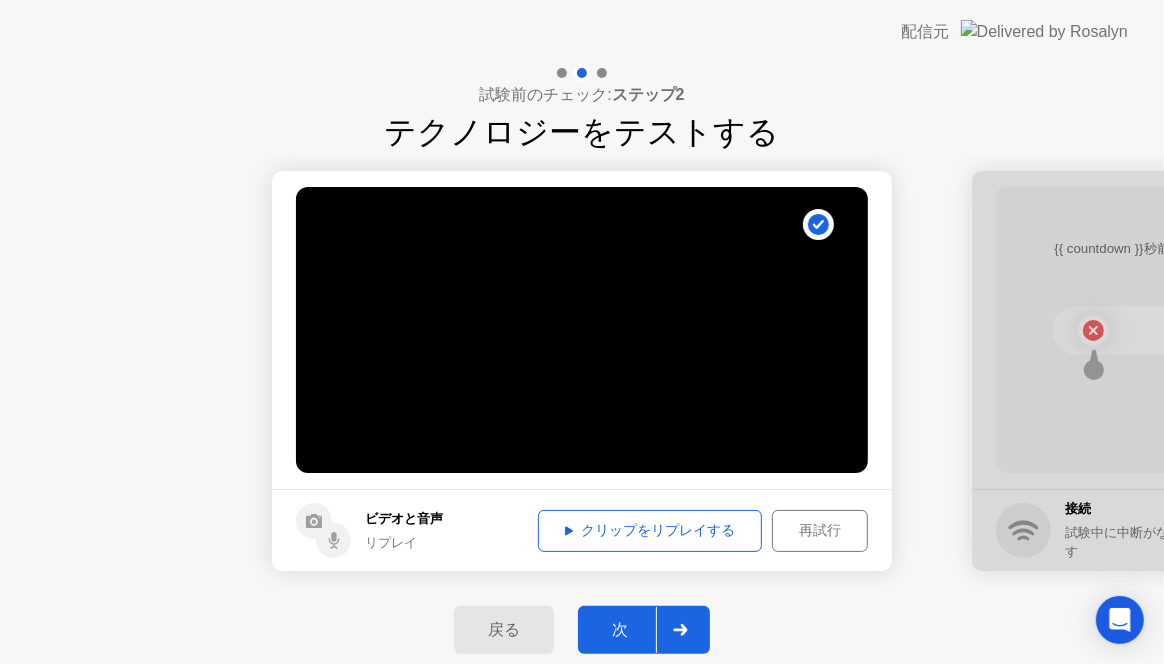 click on "次" 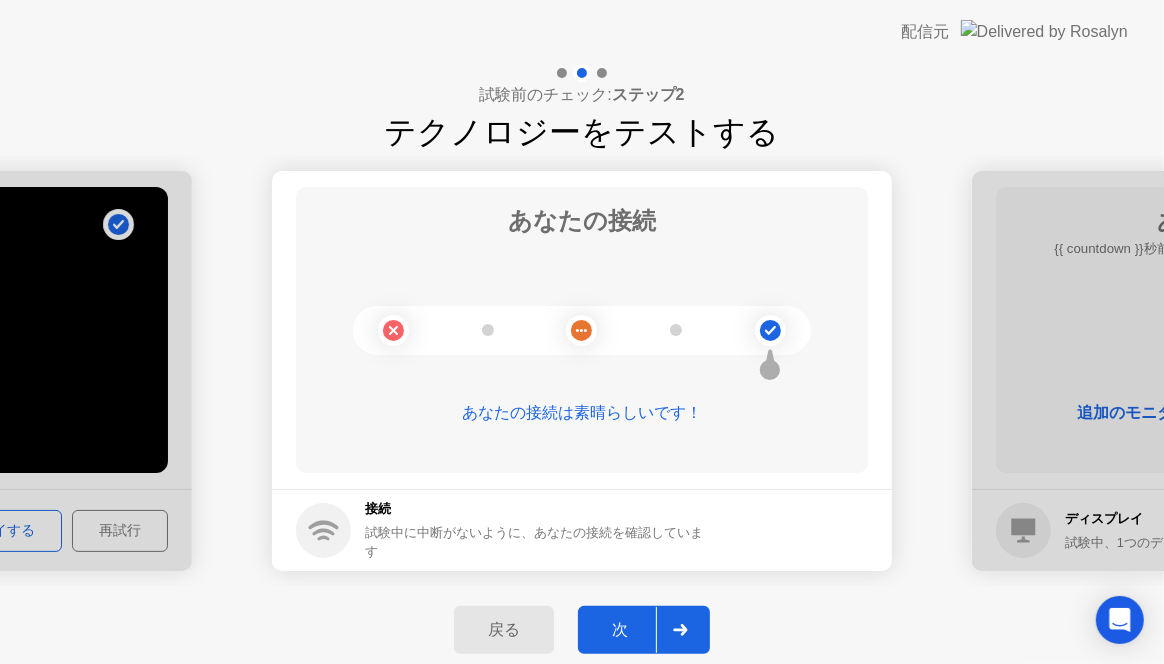 click on "次" 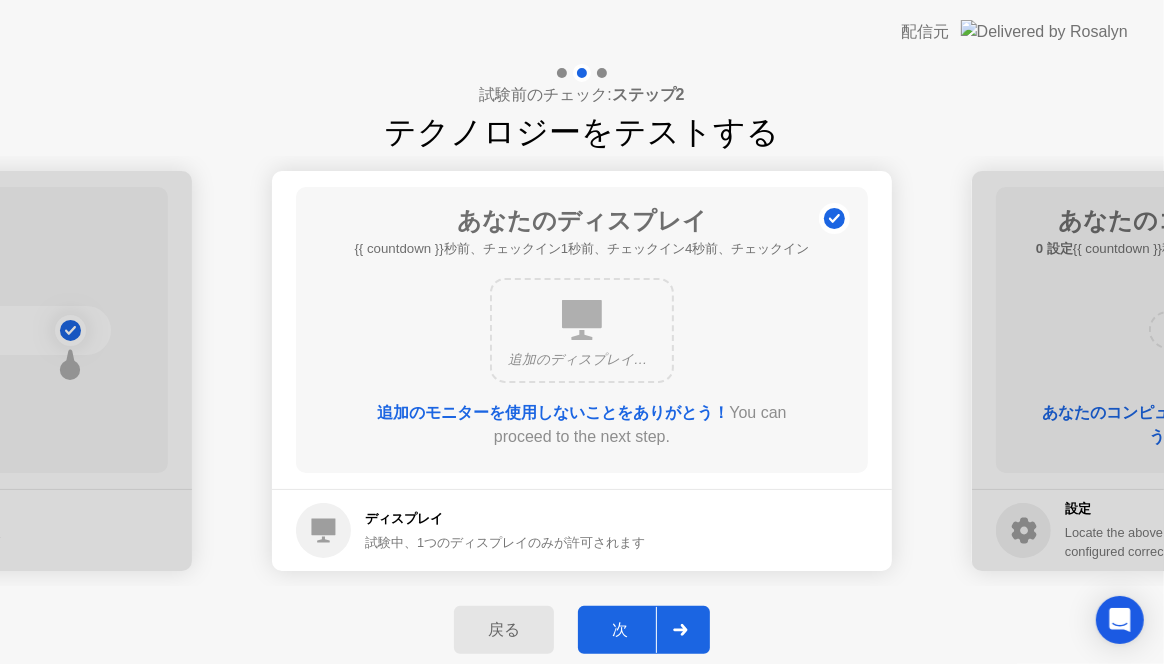 click on "次" 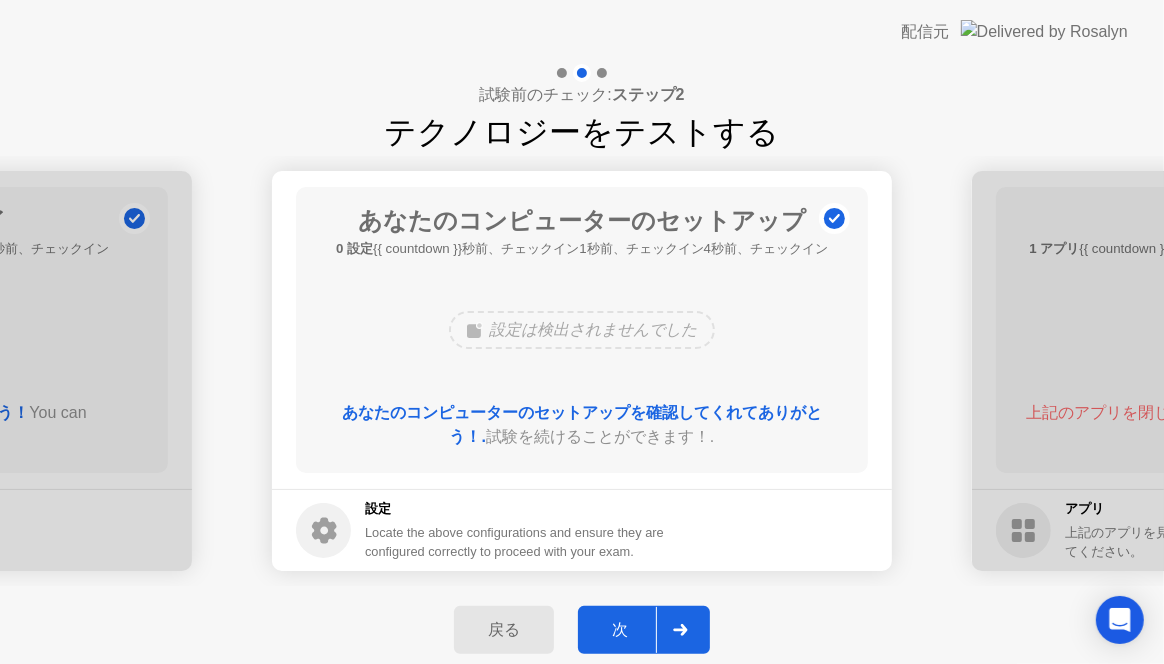 click on "次" 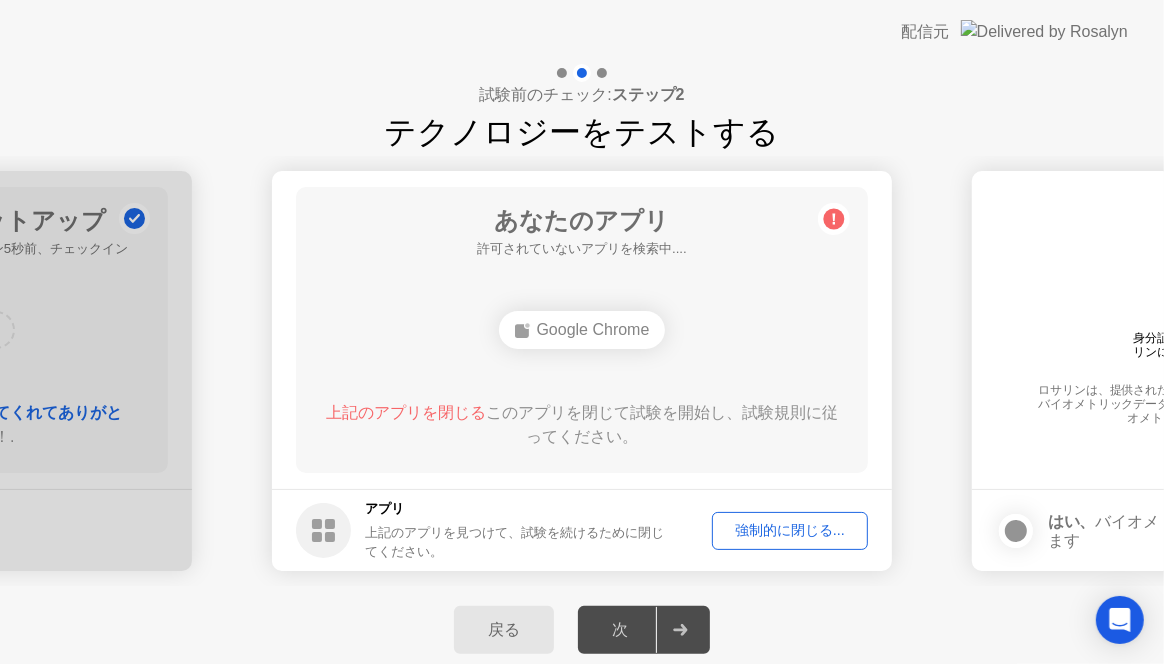 drag, startPoint x: 625, startPoint y: 618, endPoint x: 632, endPoint y: 457, distance: 161.1521 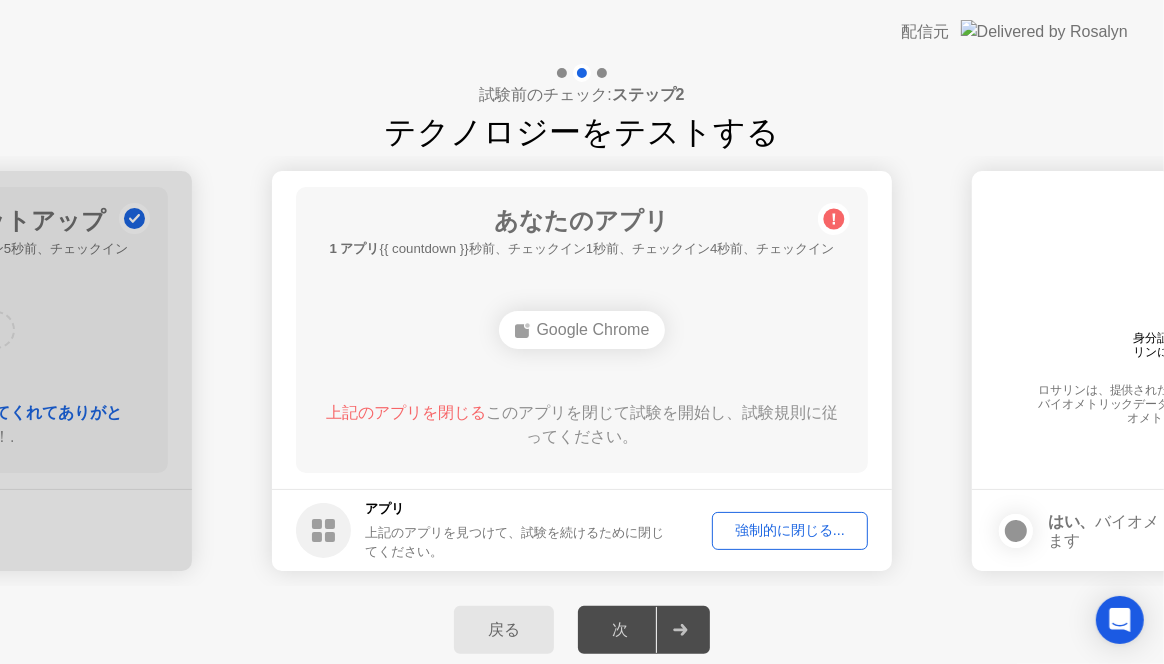 click on "上記のアプリを閉じる  このアプリを閉じて試験を開始し、試験規則に従ってください。" 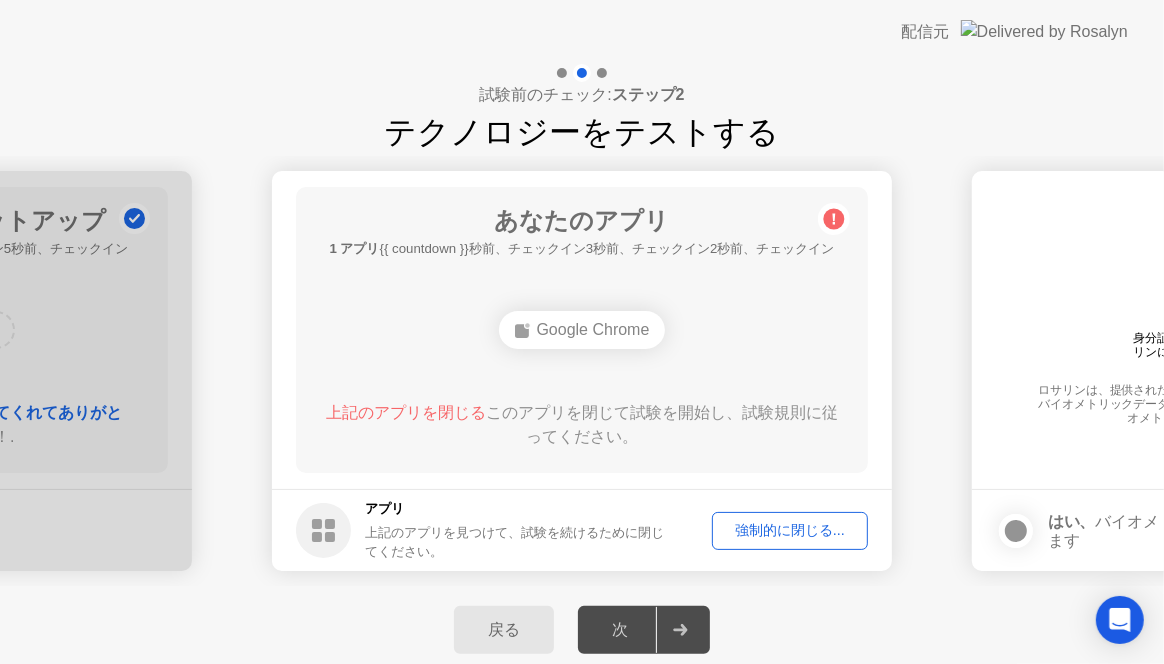 click on "強制的に閉じる..." 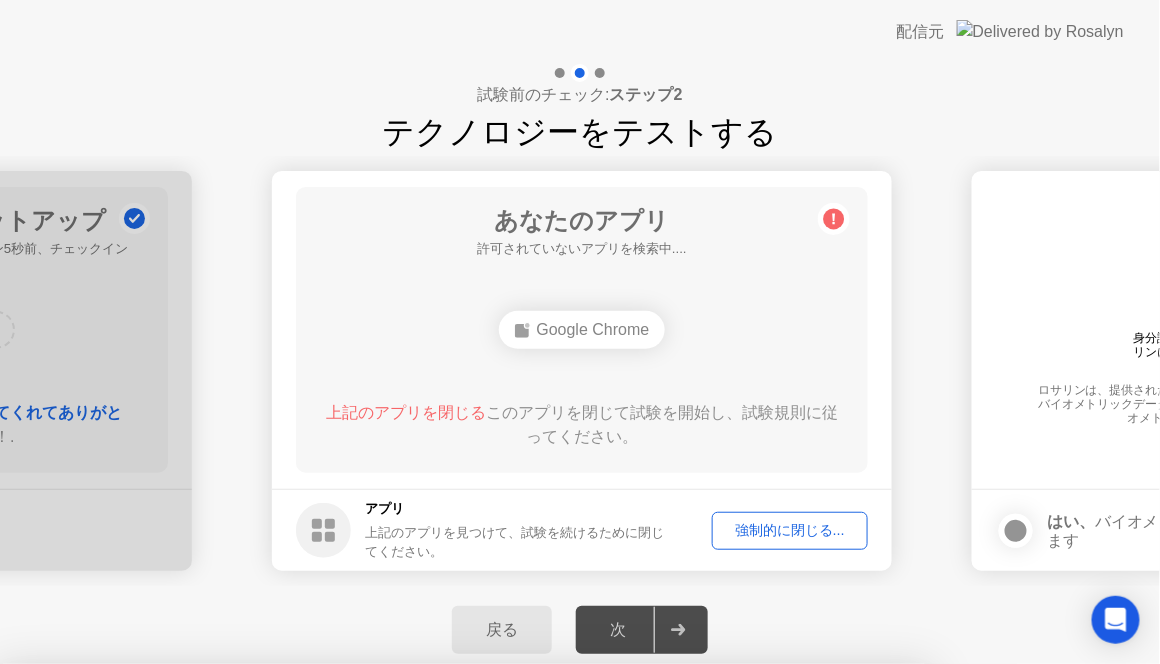 click on "確認" at bounding box center [547, 940] 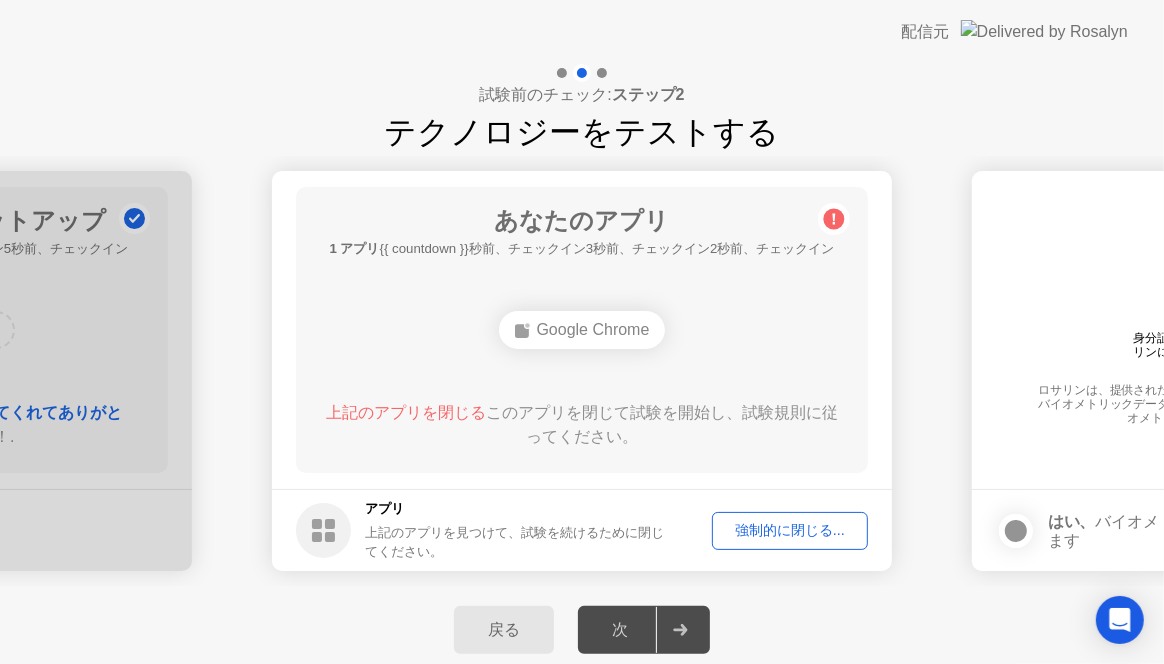 click 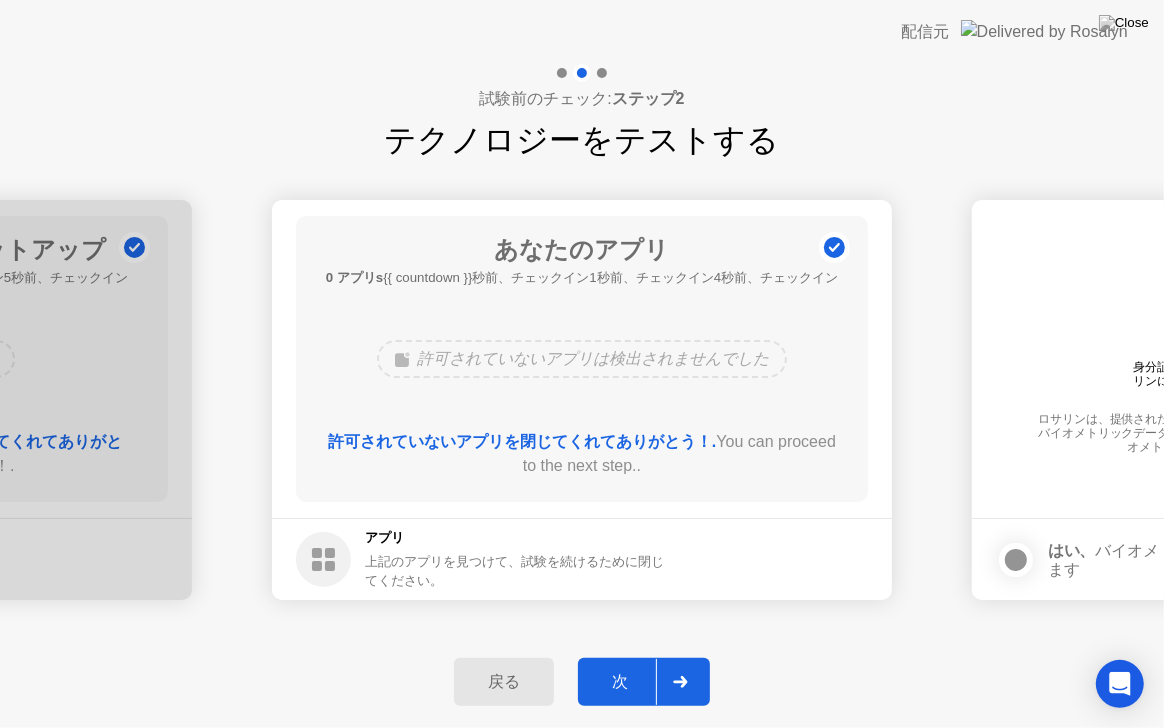 click on "次" 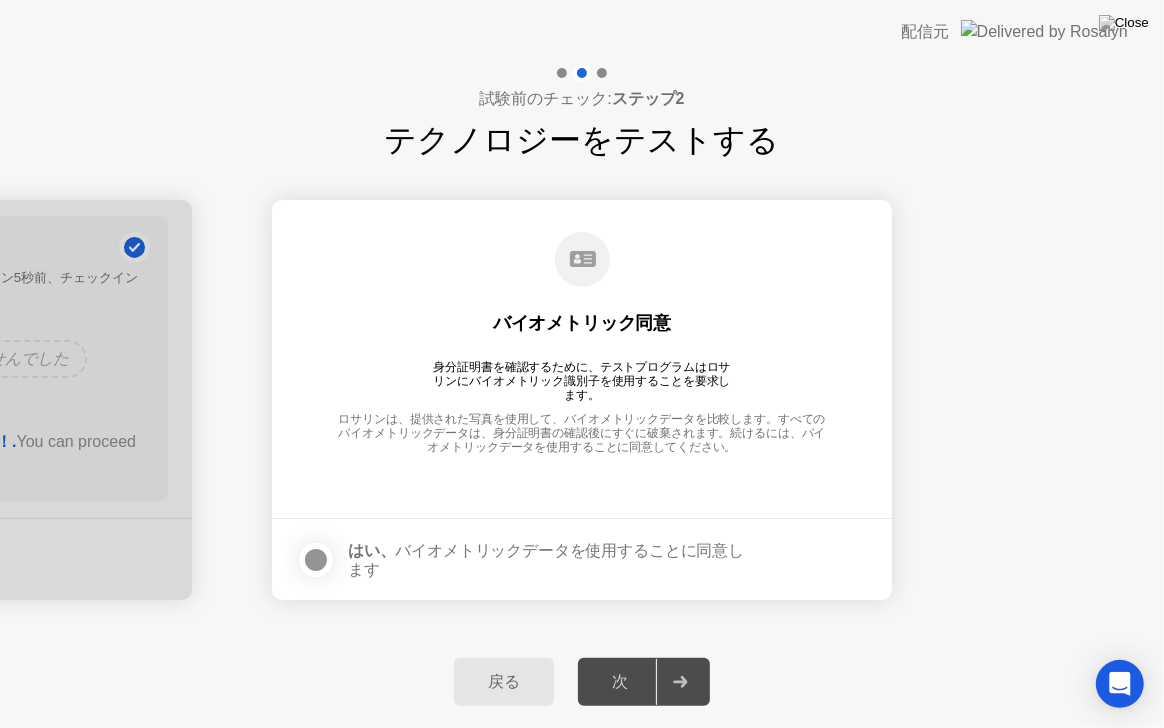click 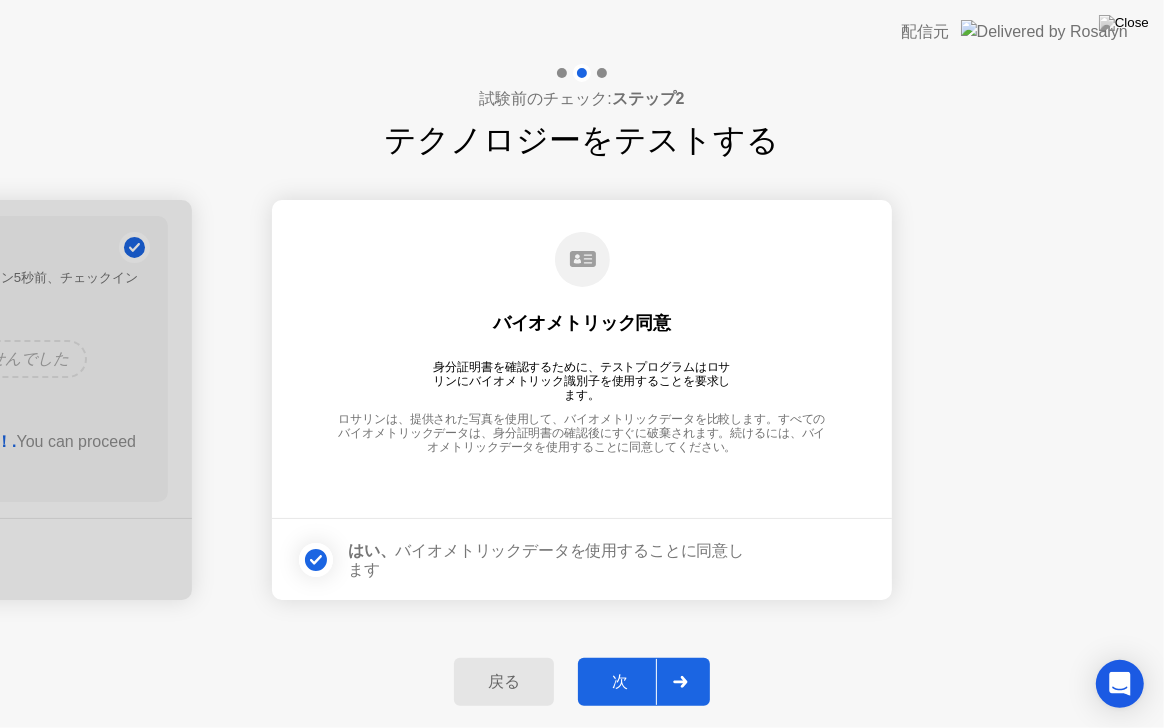 click on "次" 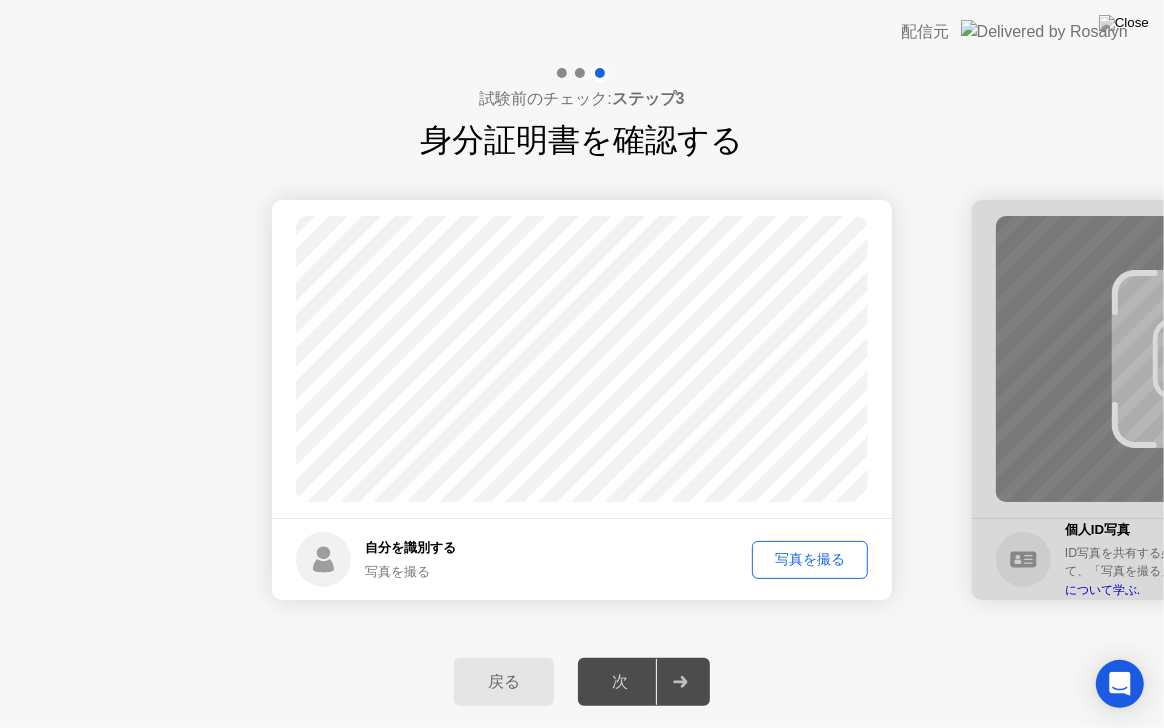 click on "次" 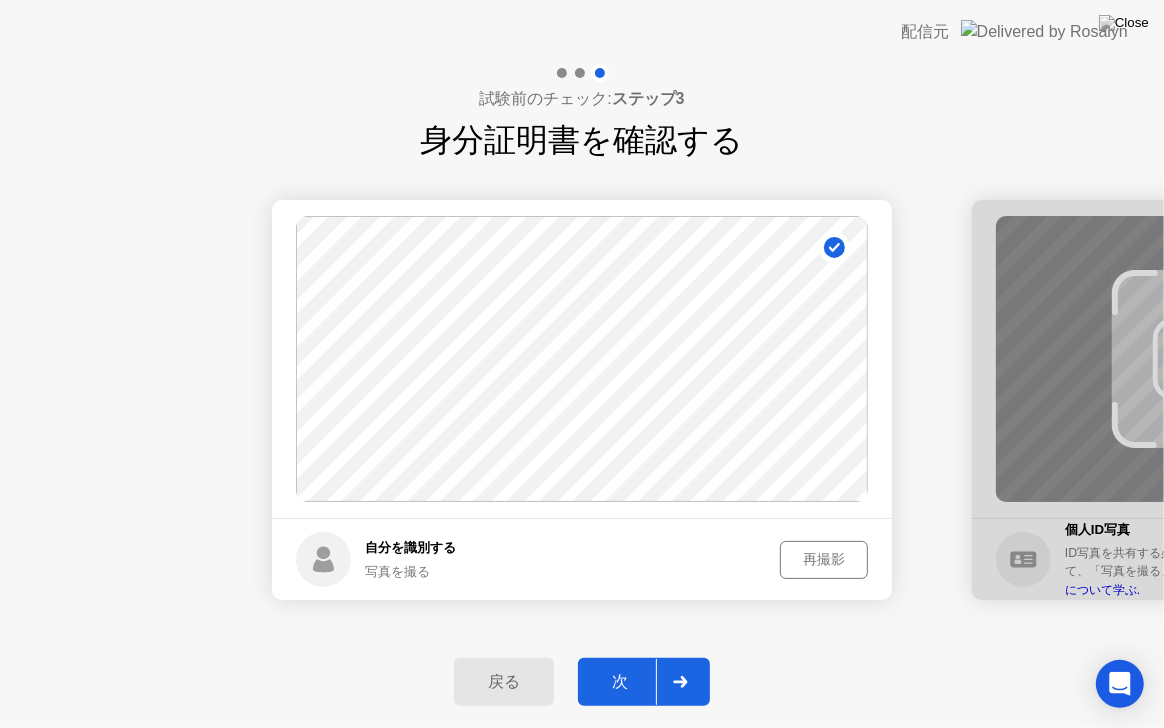 click on "次" 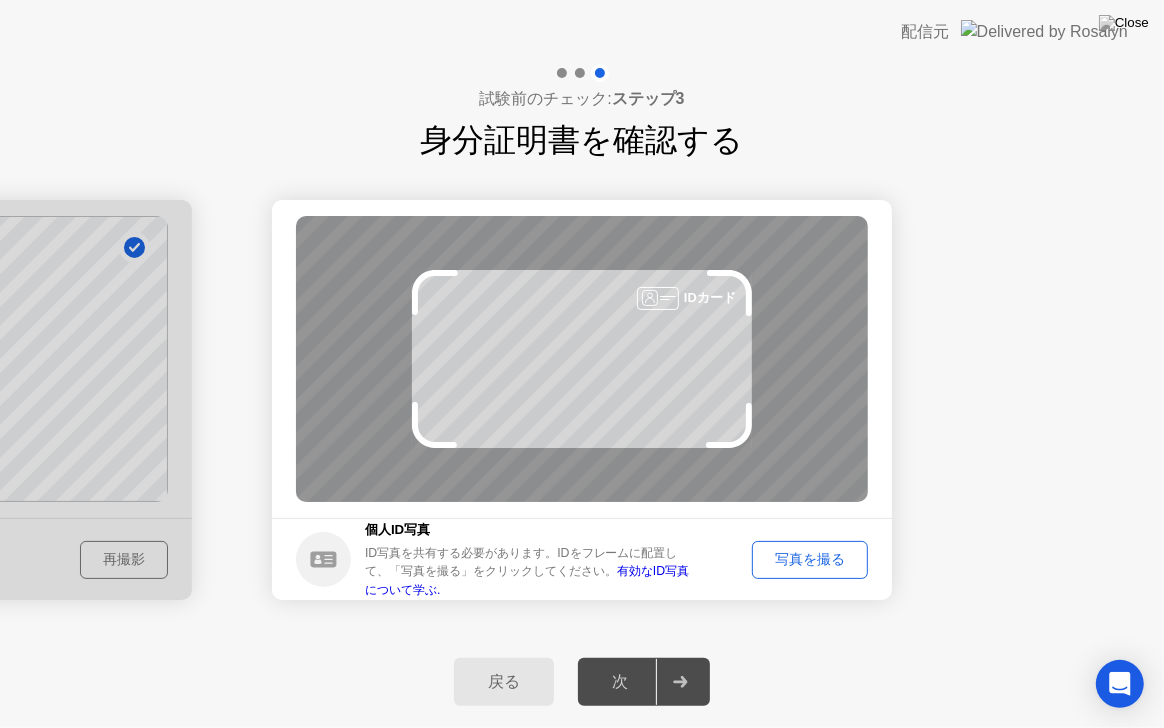 click on "写真を撮る" 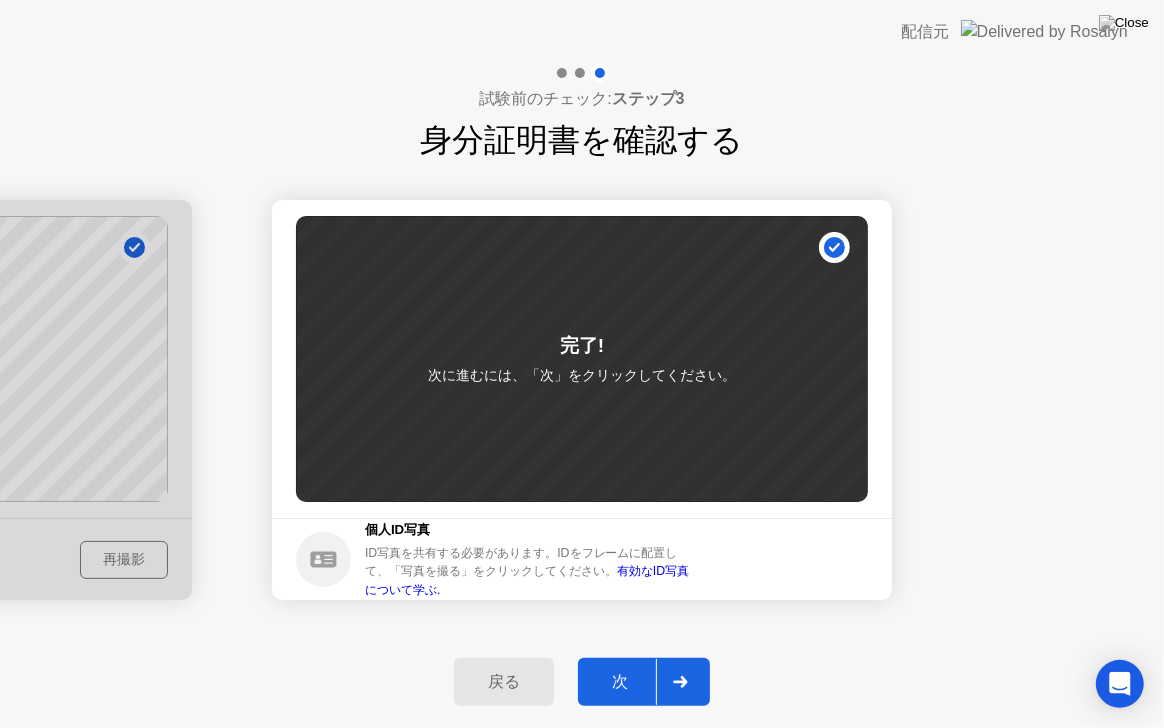 click on "次" 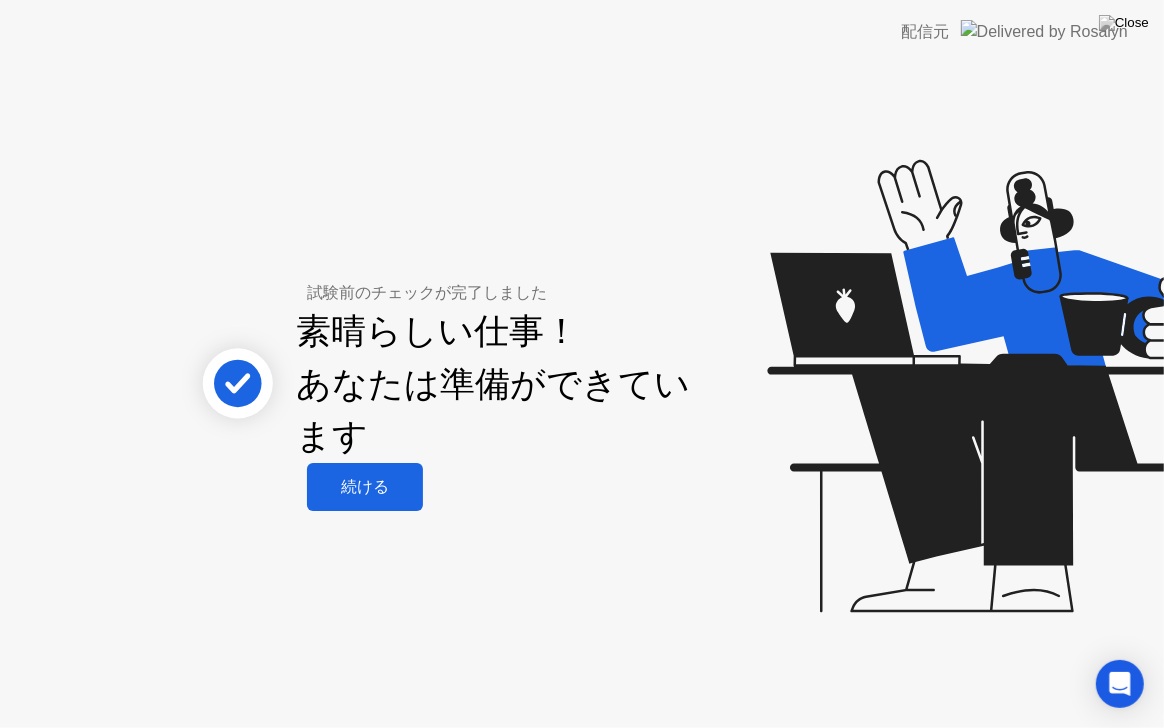 click on "続ける" 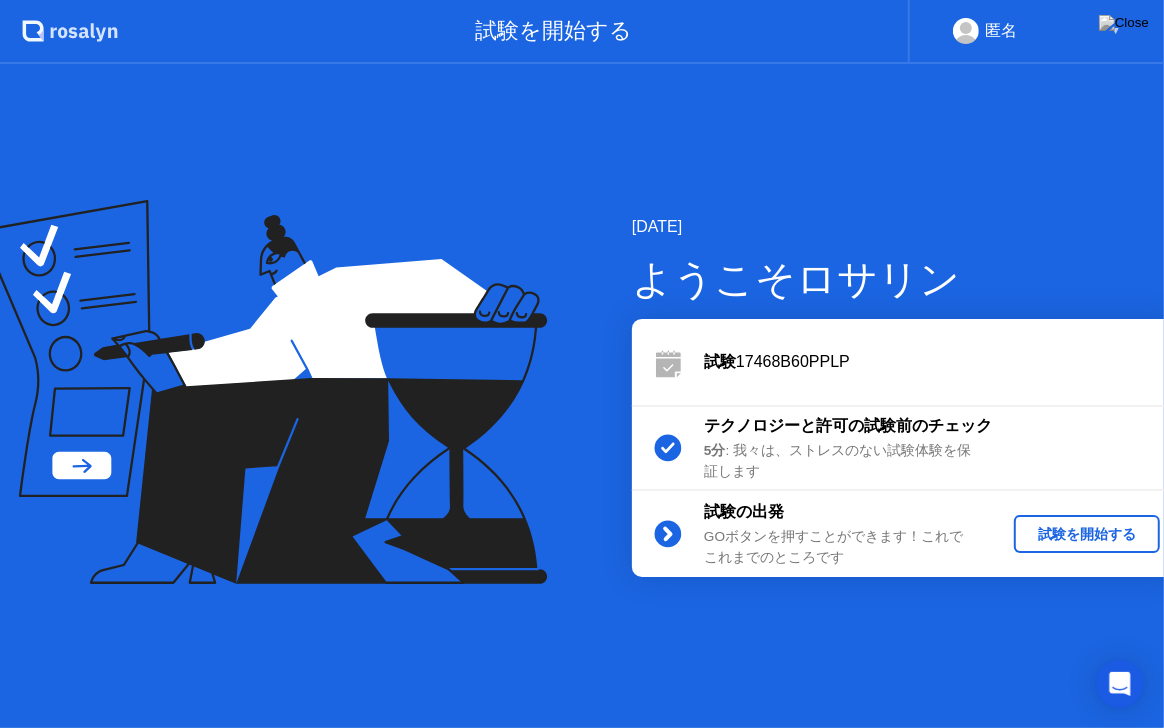 click on "試験を開始する" 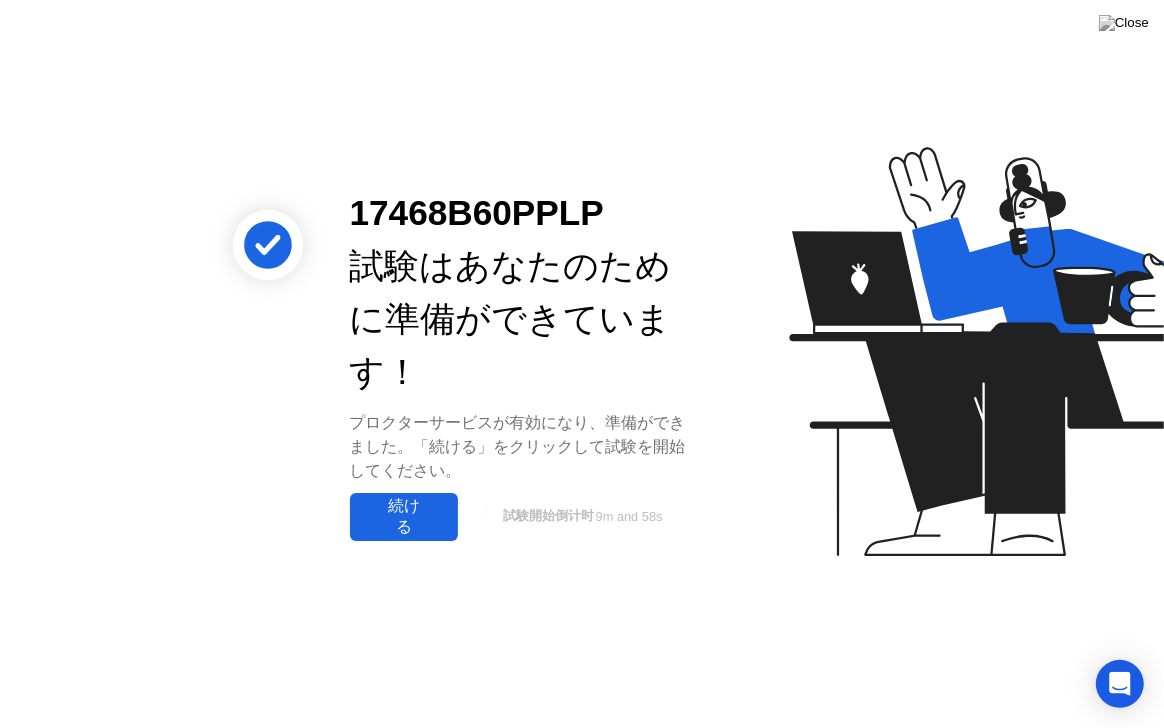 click on "続ける" 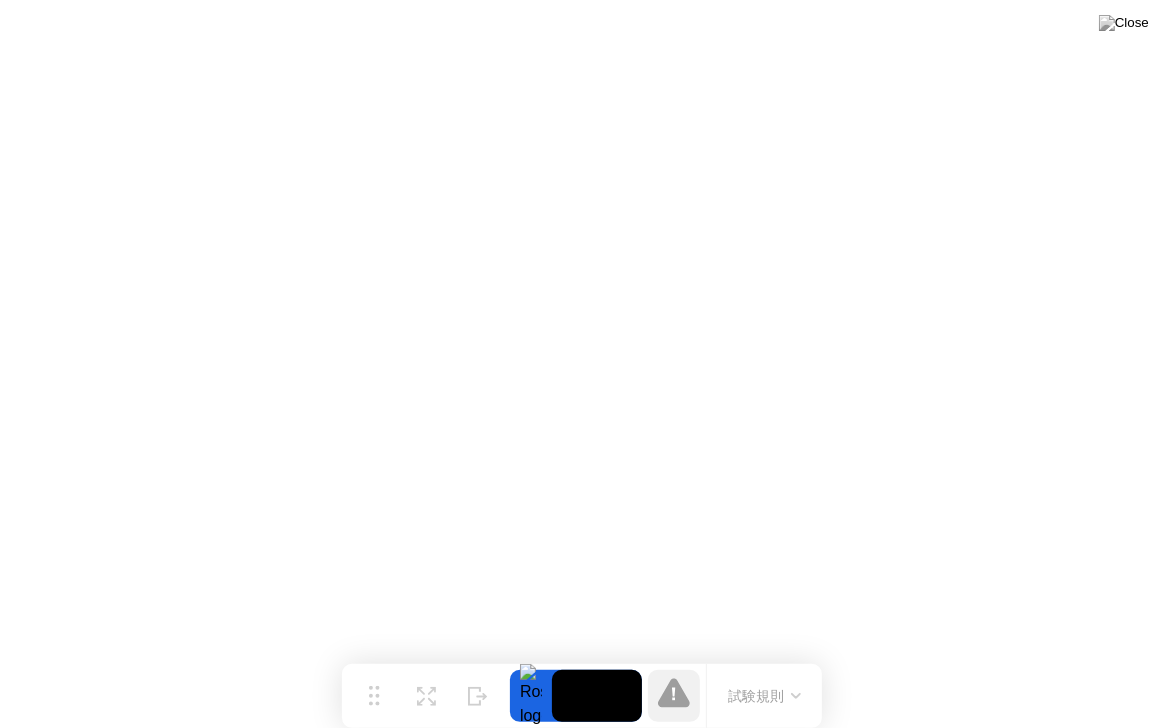 click on "試験規則" 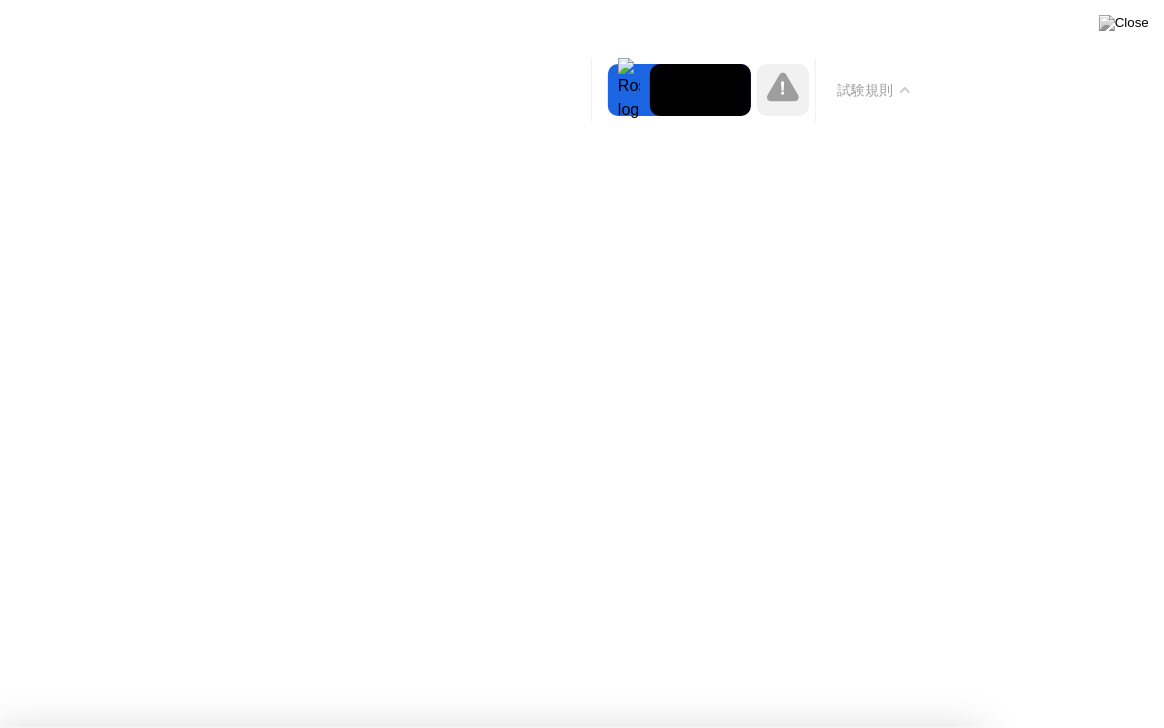 click on "わかった!" at bounding box center [489, 1303] 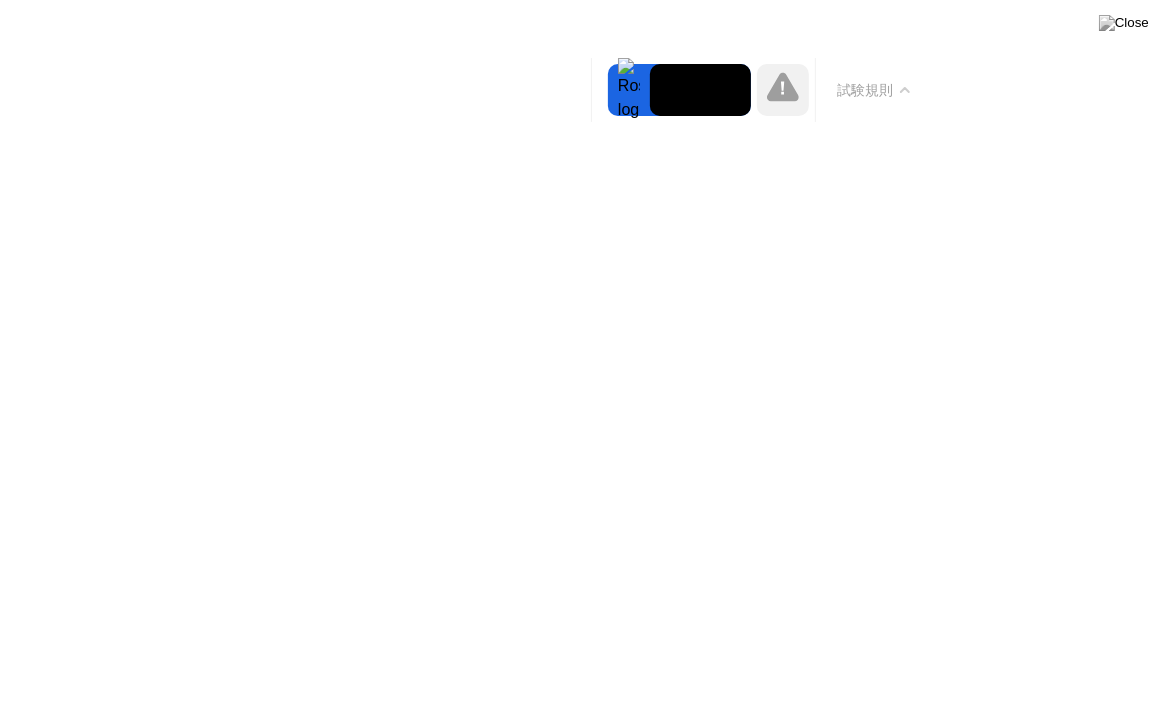 type 